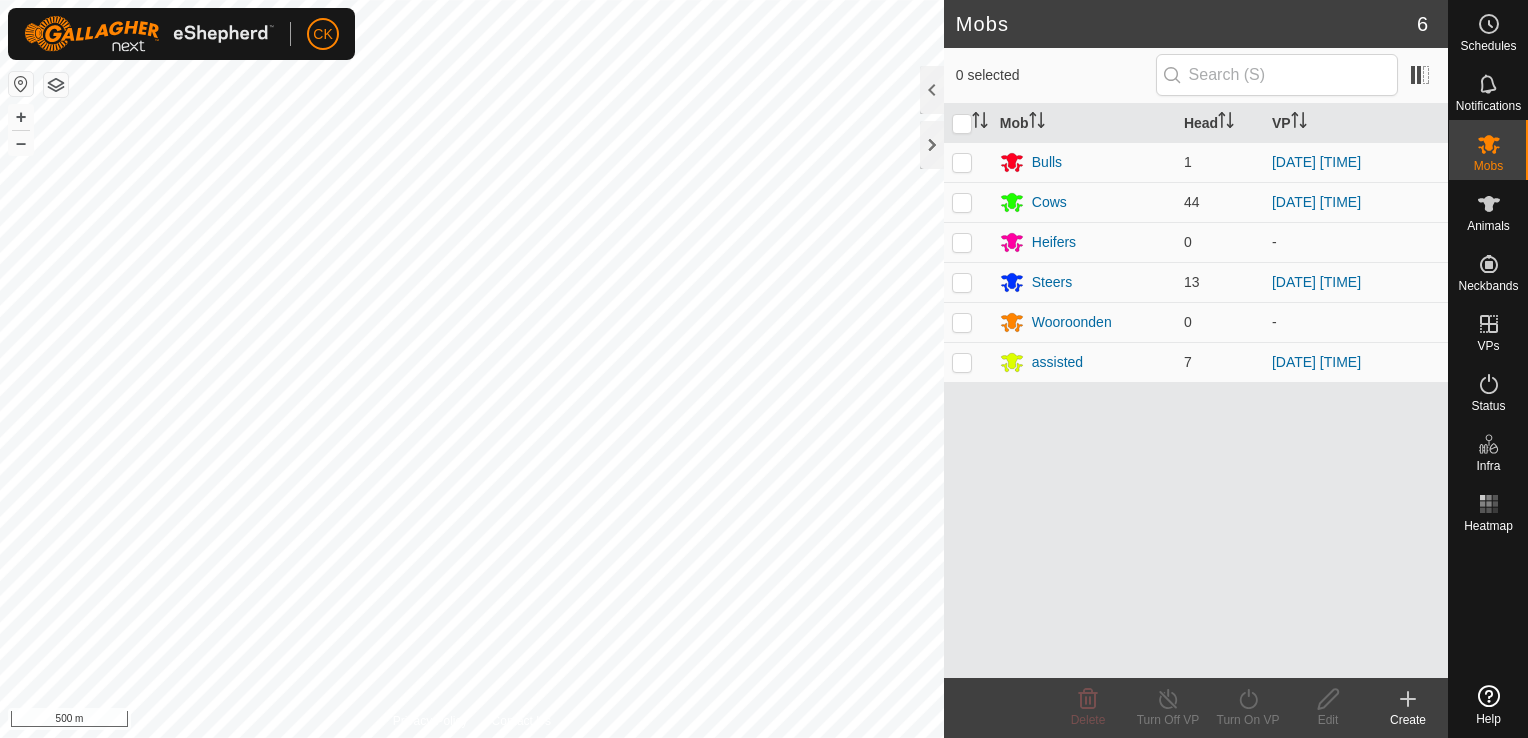 scroll, scrollTop: 0, scrollLeft: 0, axis: both 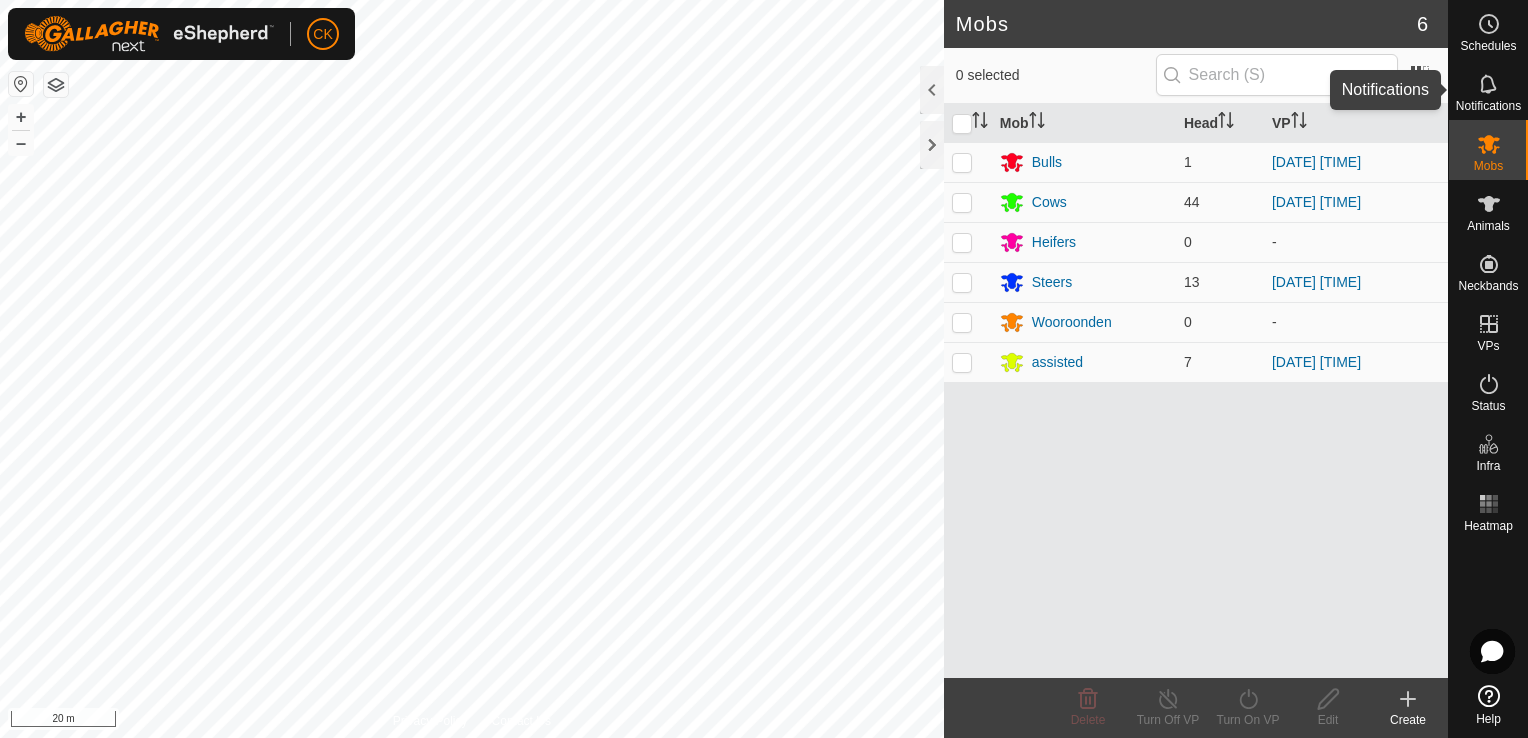 click 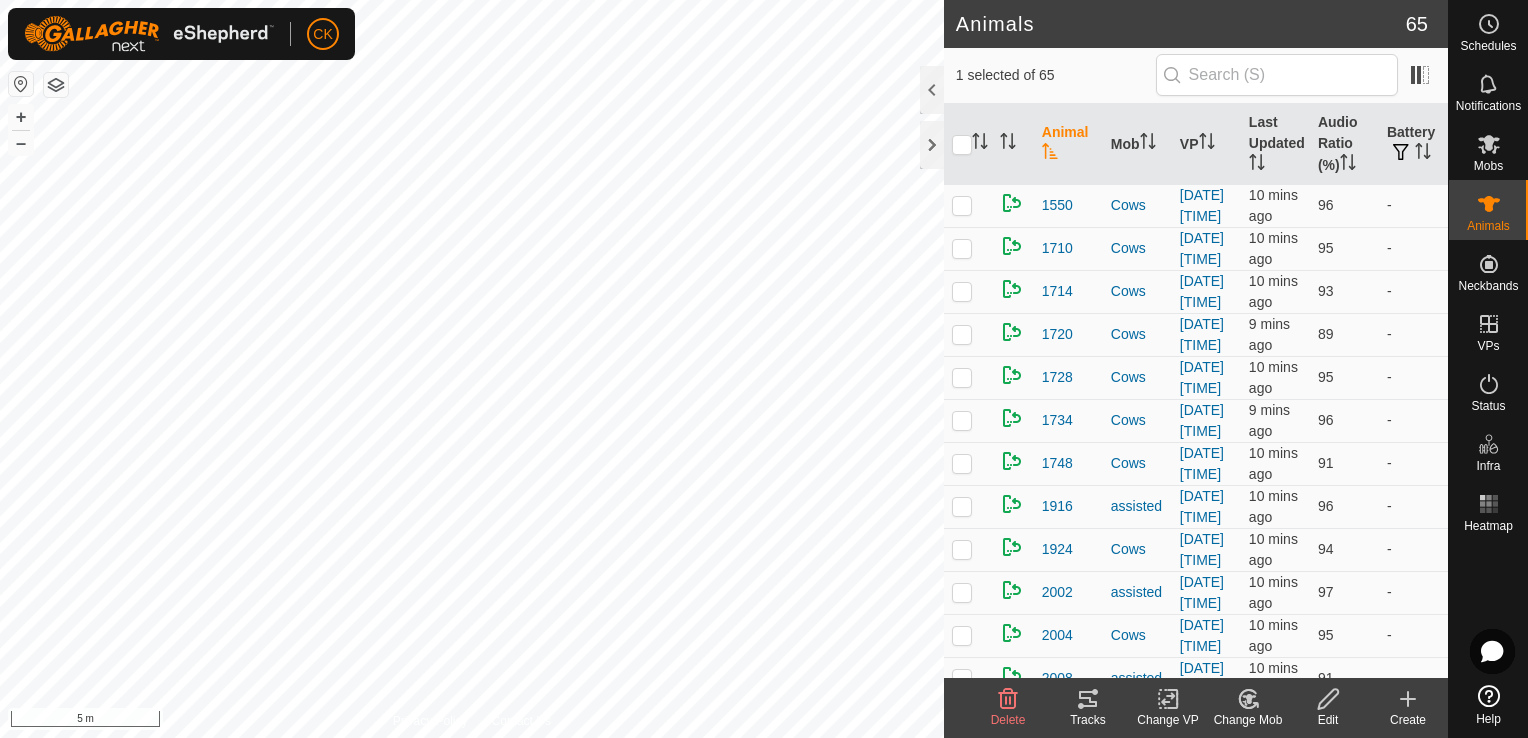 click 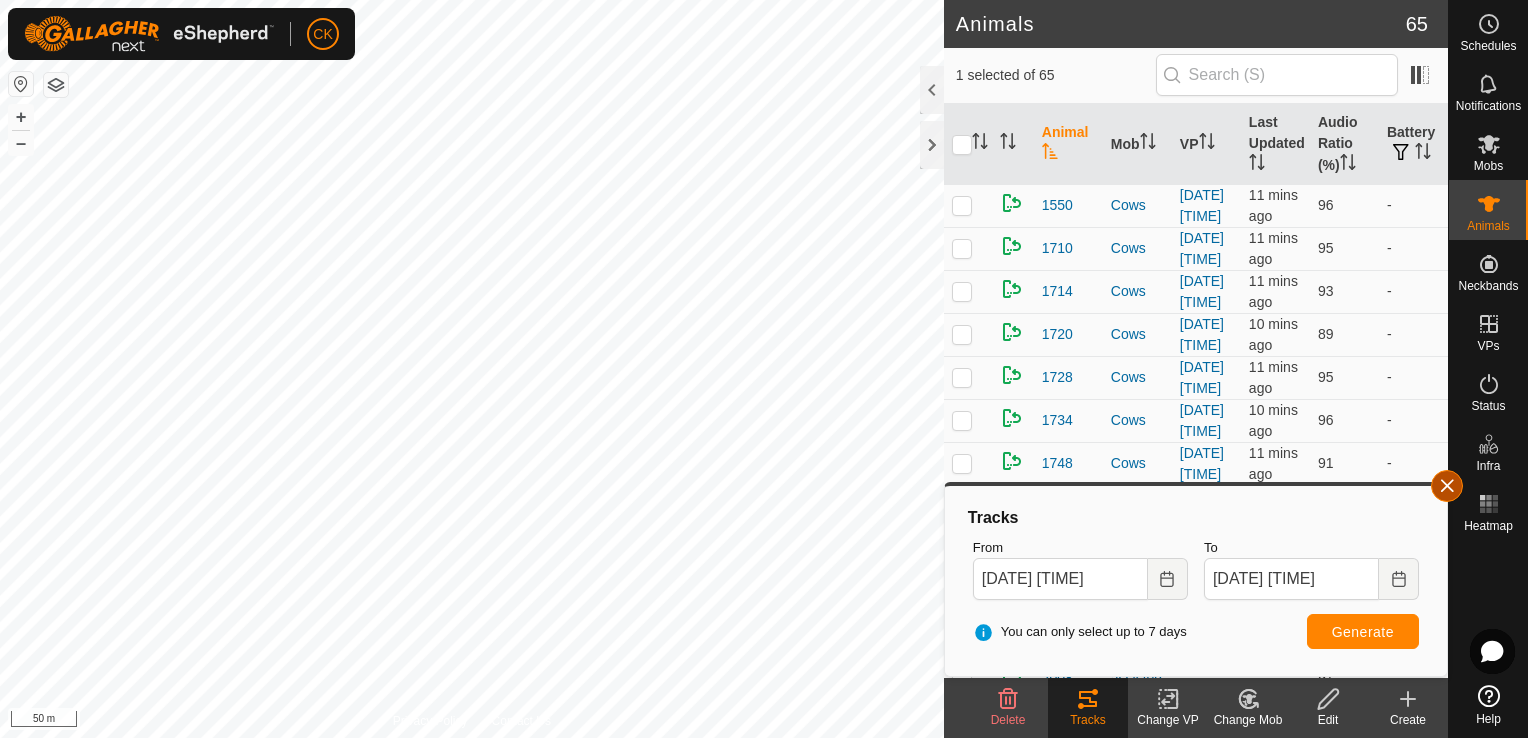 click at bounding box center [1447, 486] 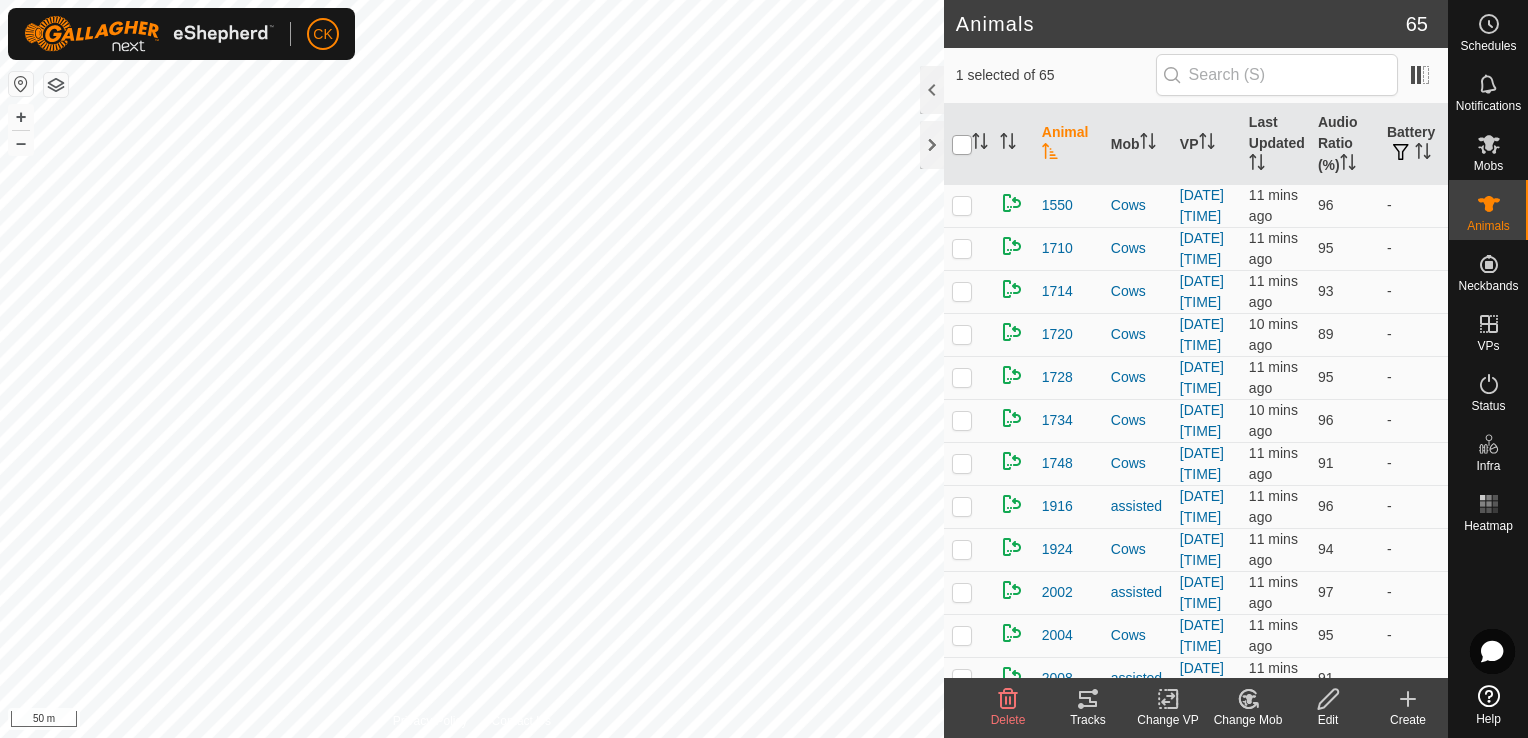 click at bounding box center [962, 145] 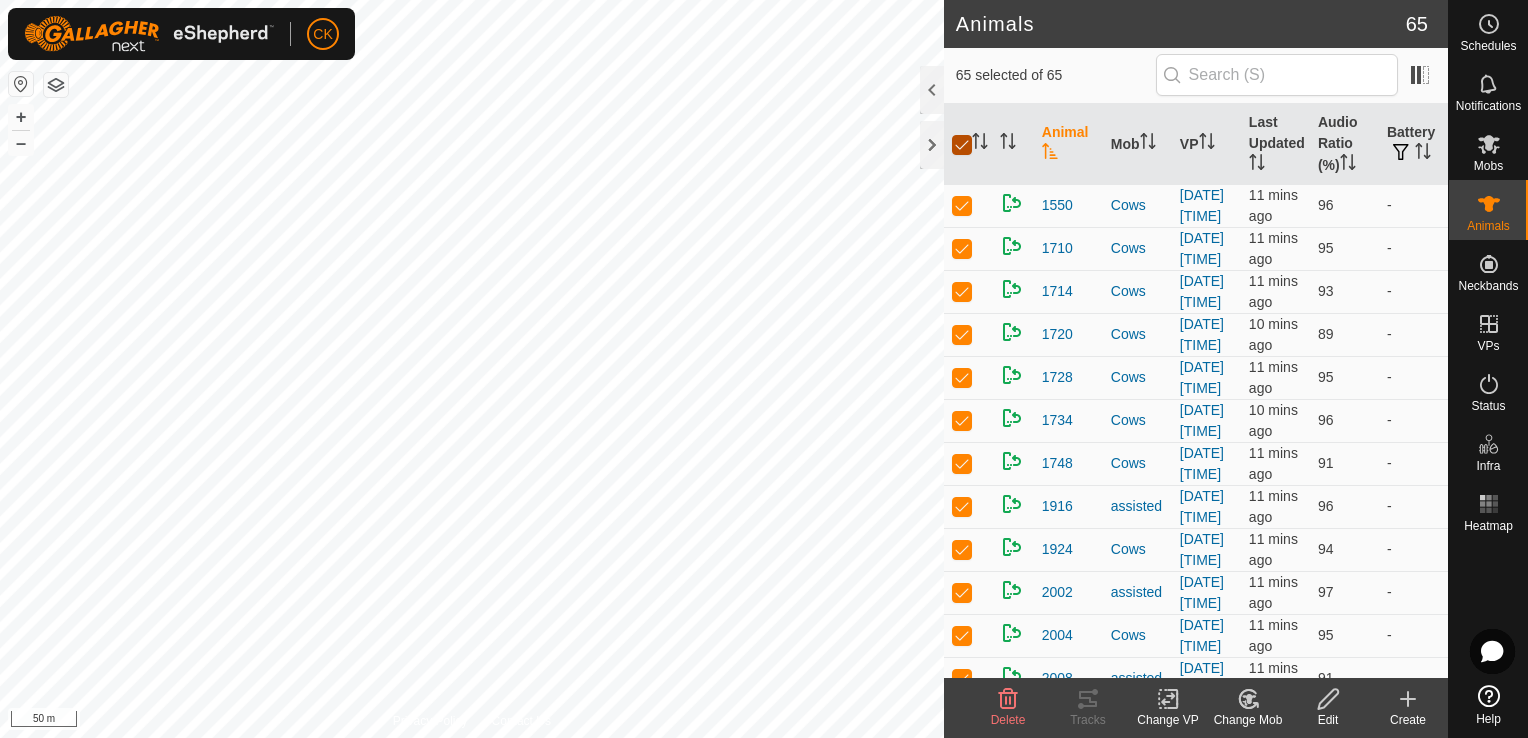click at bounding box center [962, 145] 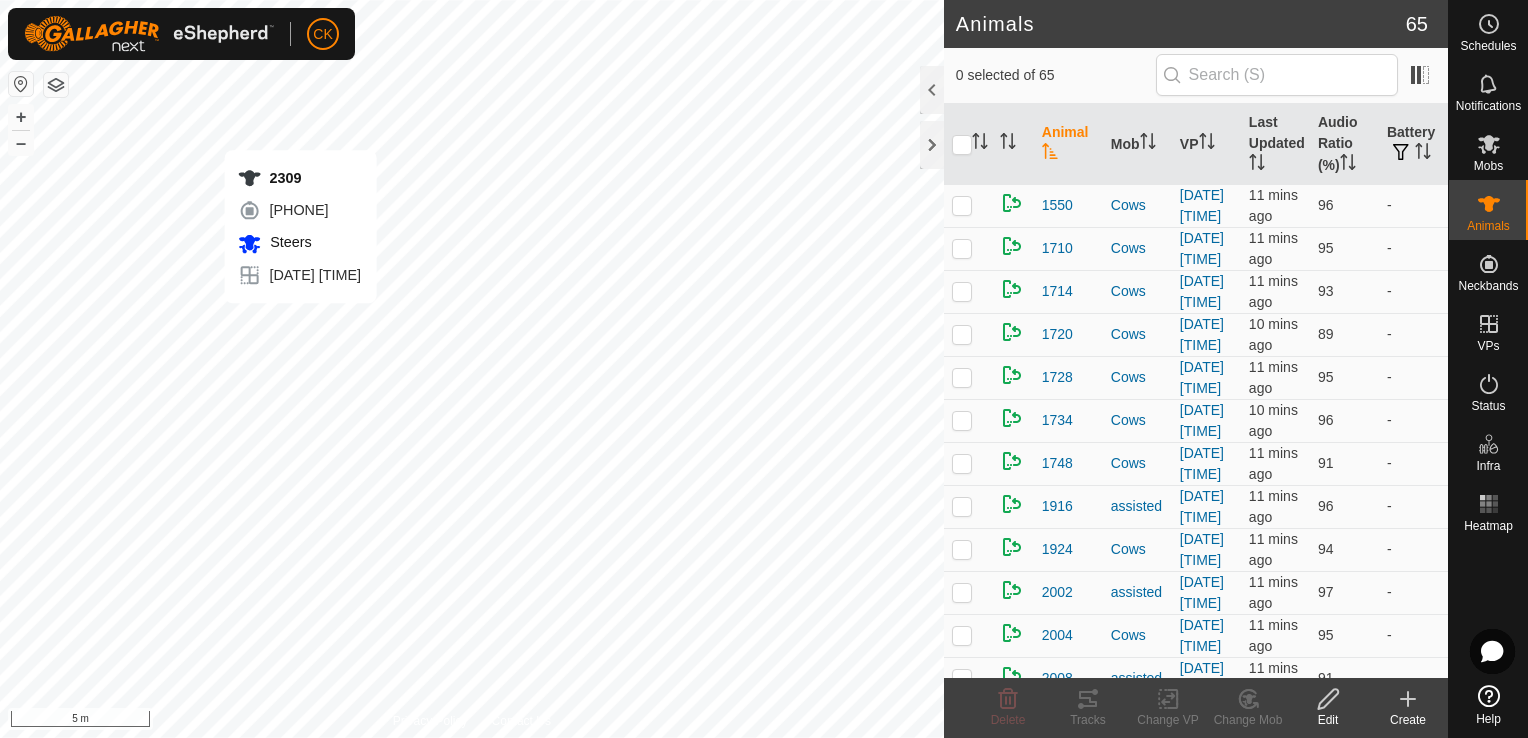 checkbox on "true" 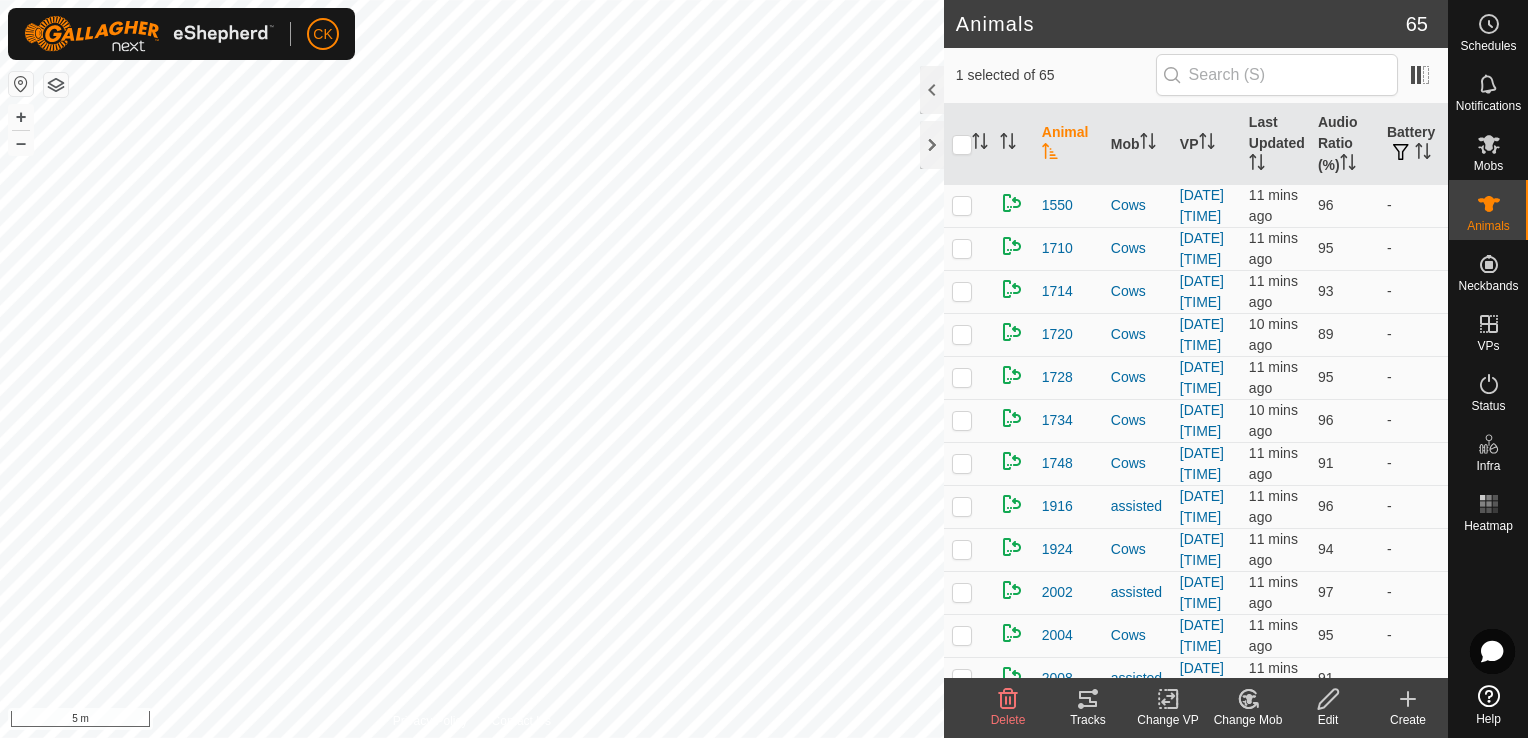 click 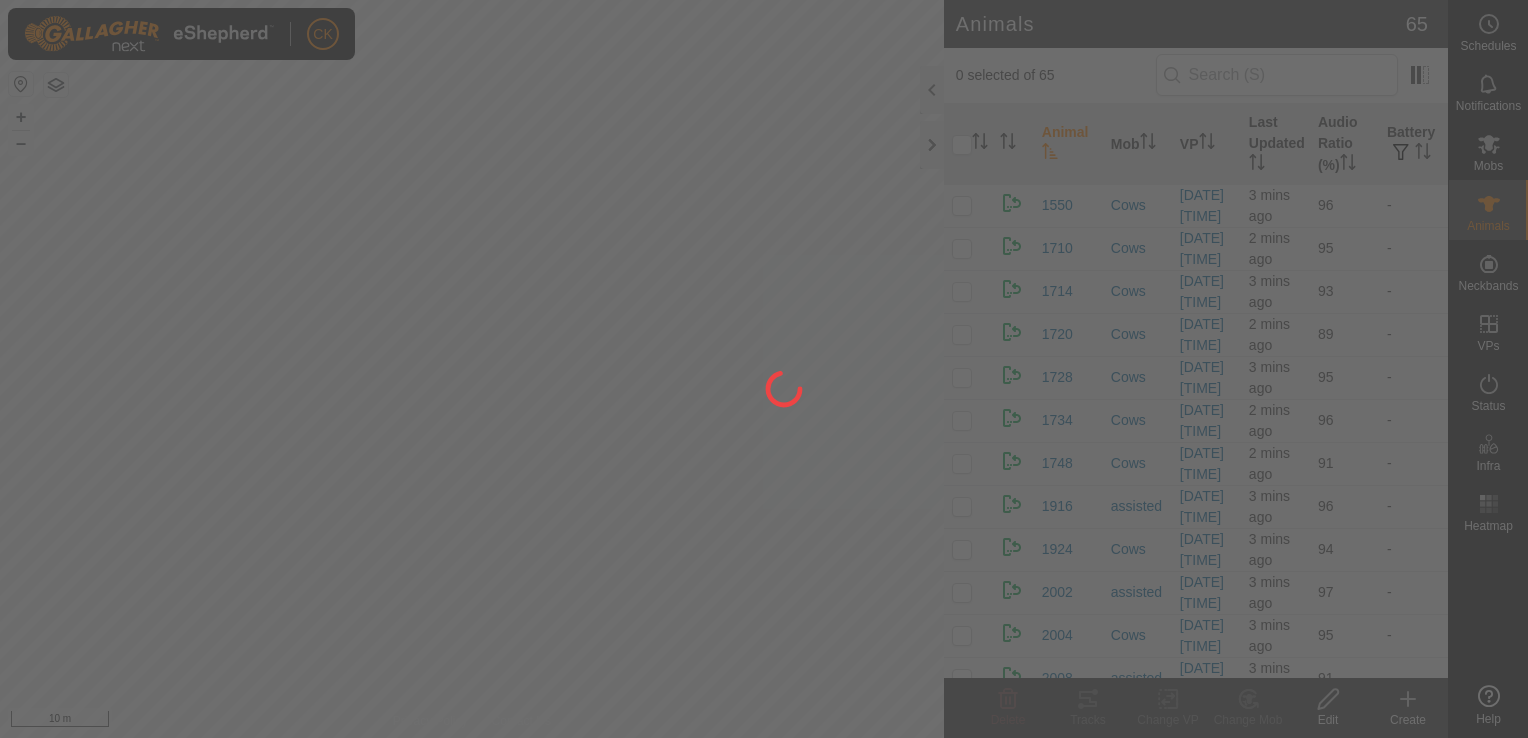 scroll, scrollTop: 0, scrollLeft: 0, axis: both 